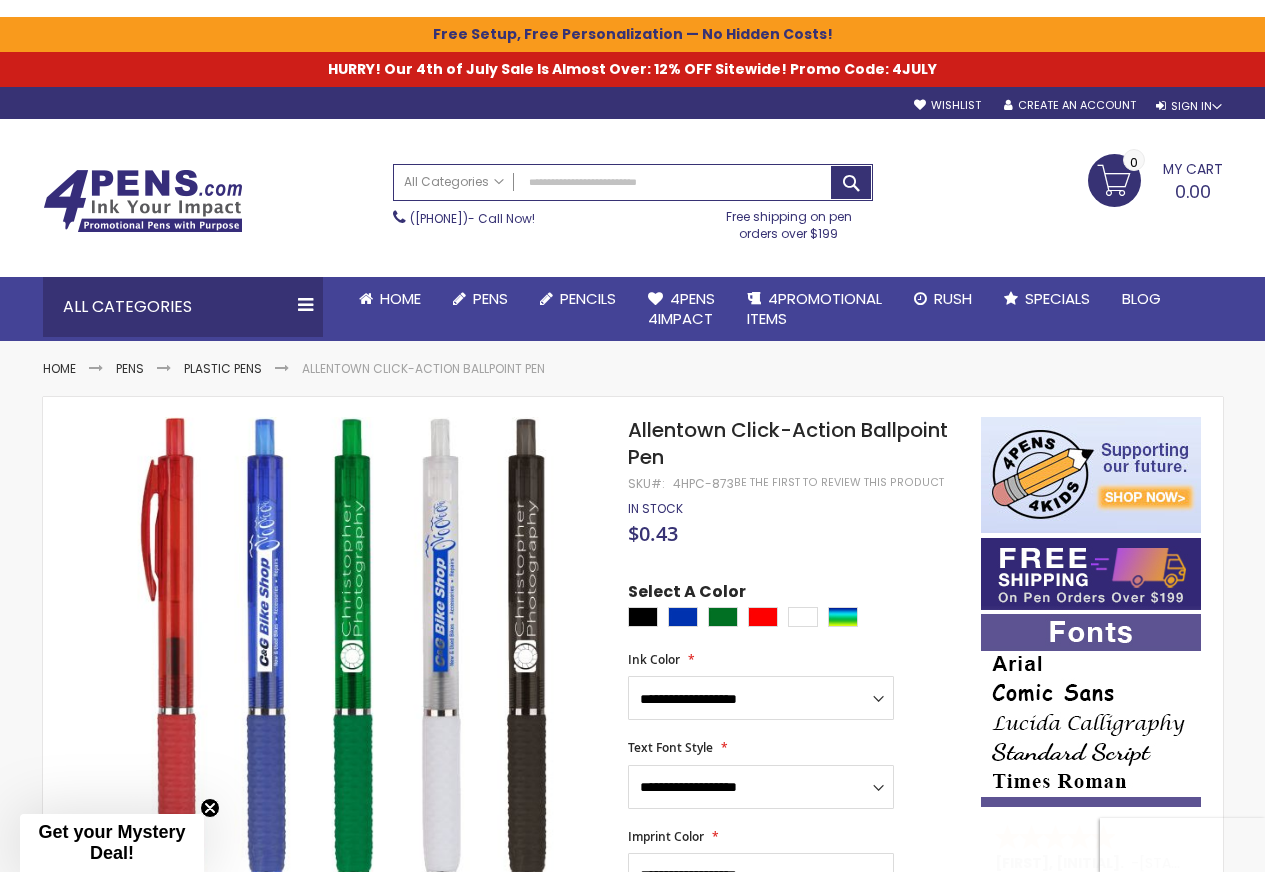 scroll, scrollTop: 0, scrollLeft: 0, axis: both 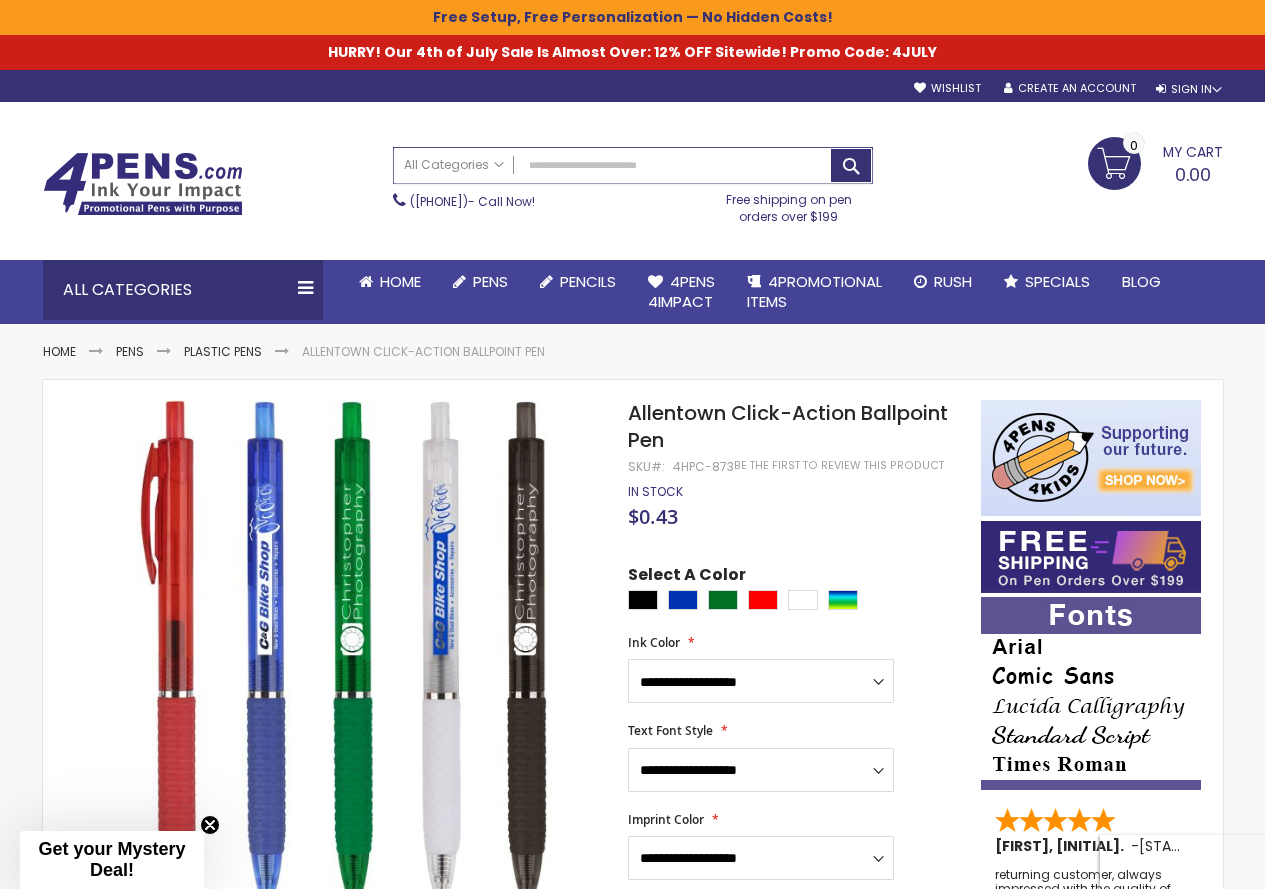 click on "Search" at bounding box center (633, 165) 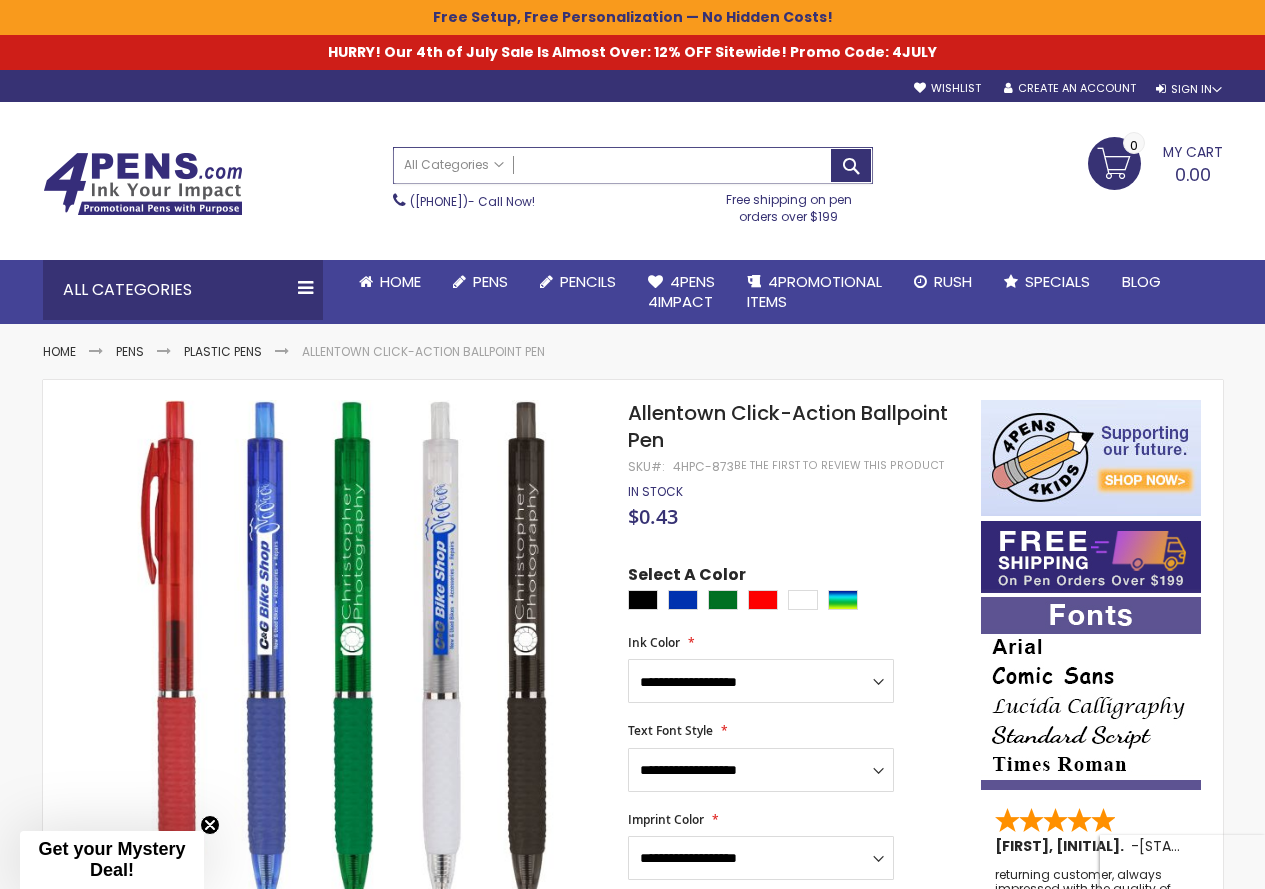 paste on "**********" 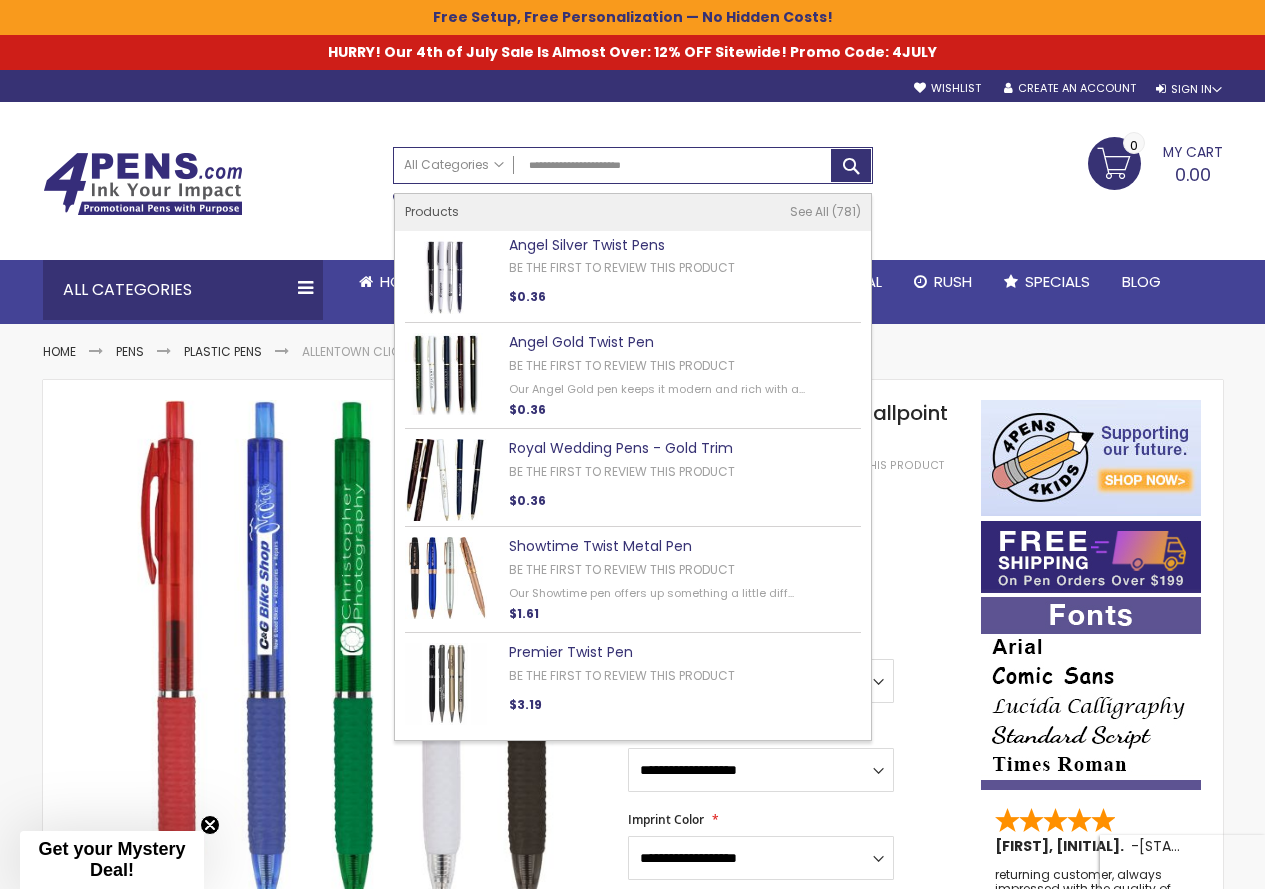 type on "**********" 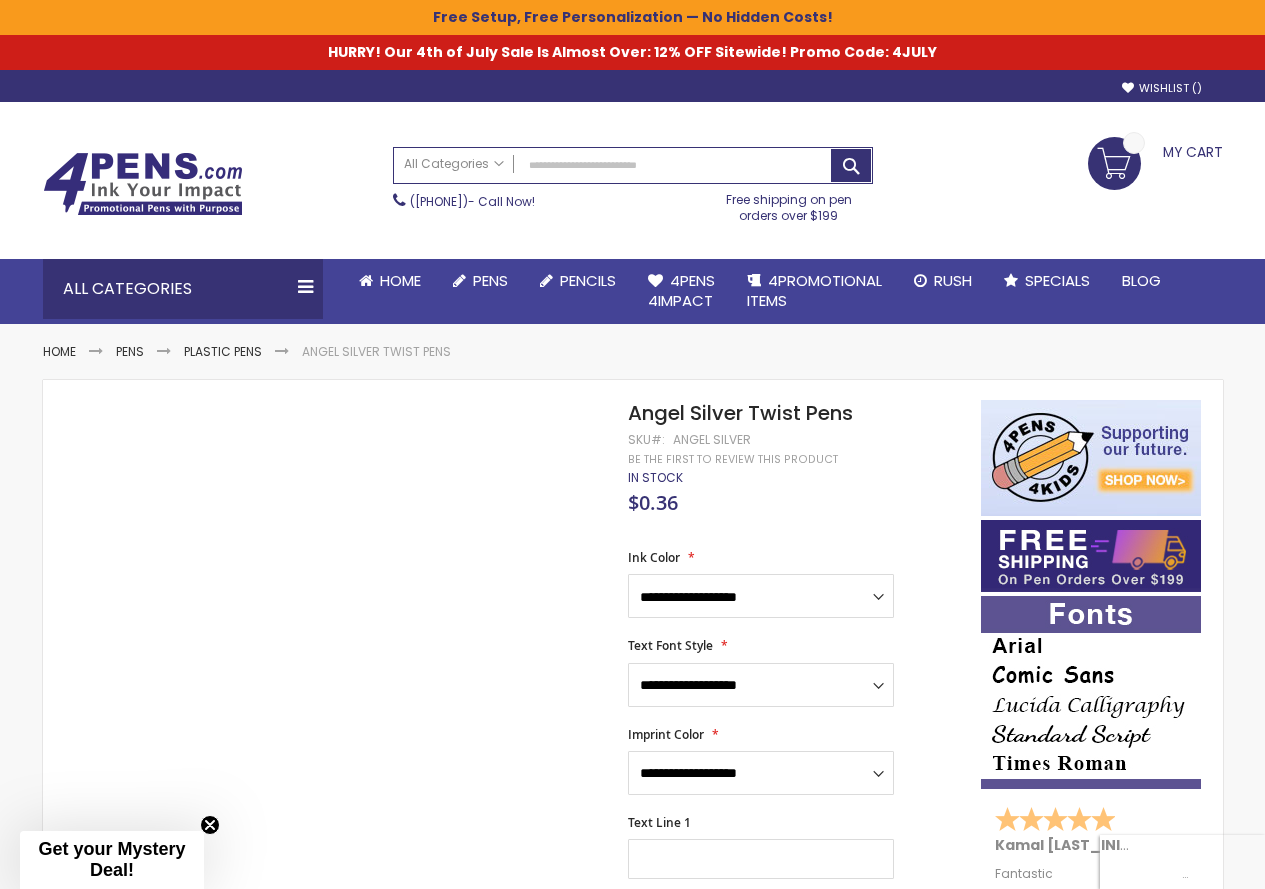 scroll, scrollTop: 0, scrollLeft: 0, axis: both 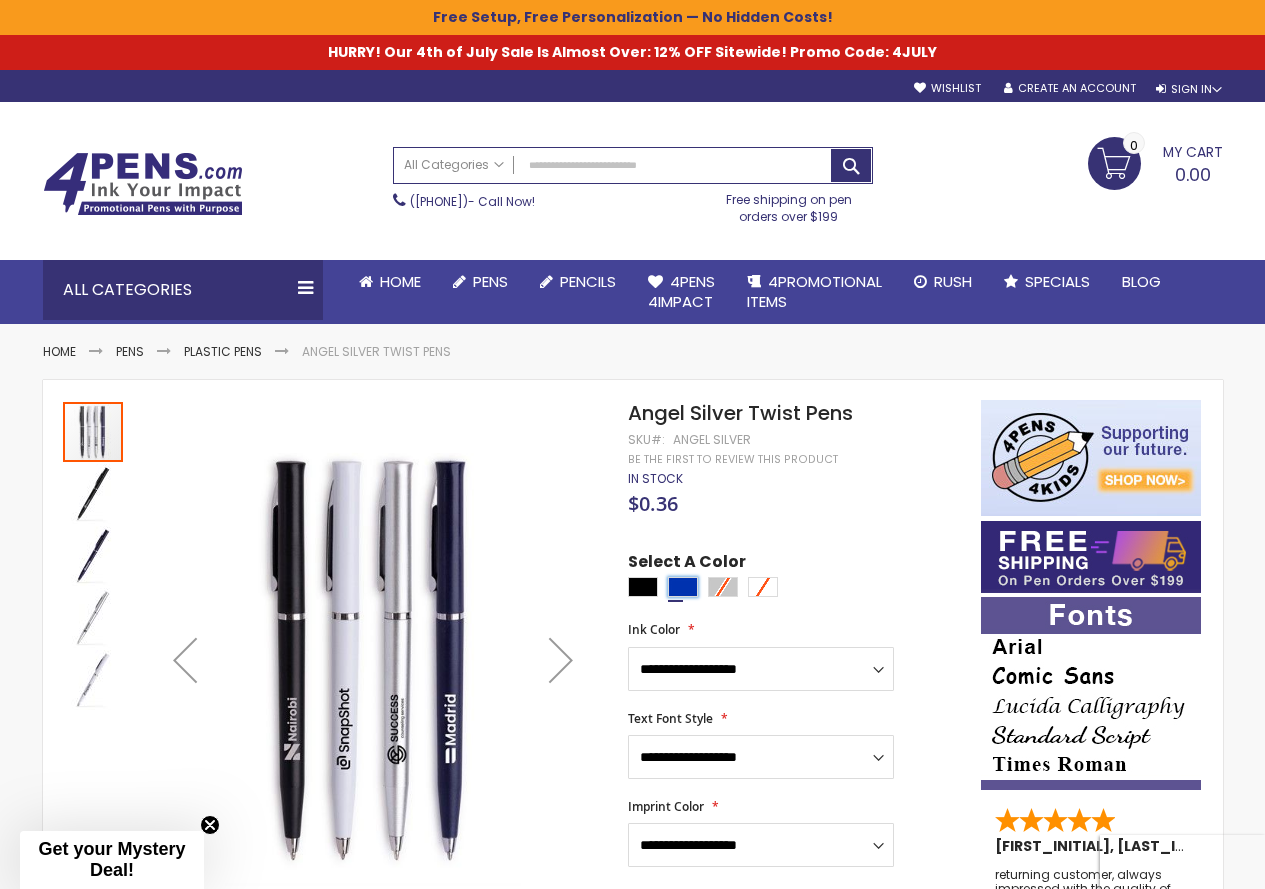 click at bounding box center [683, 587] 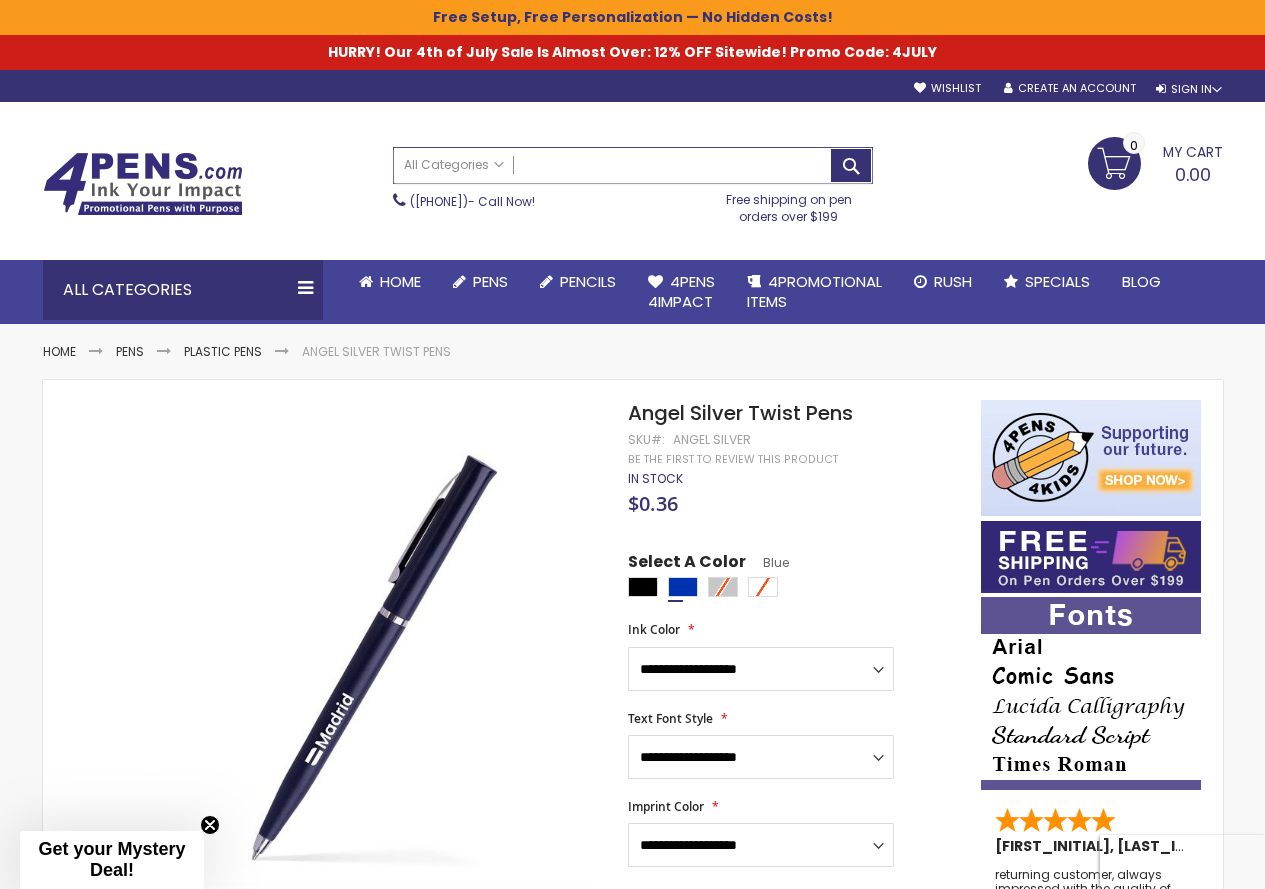 click on "Search" at bounding box center (633, 165) 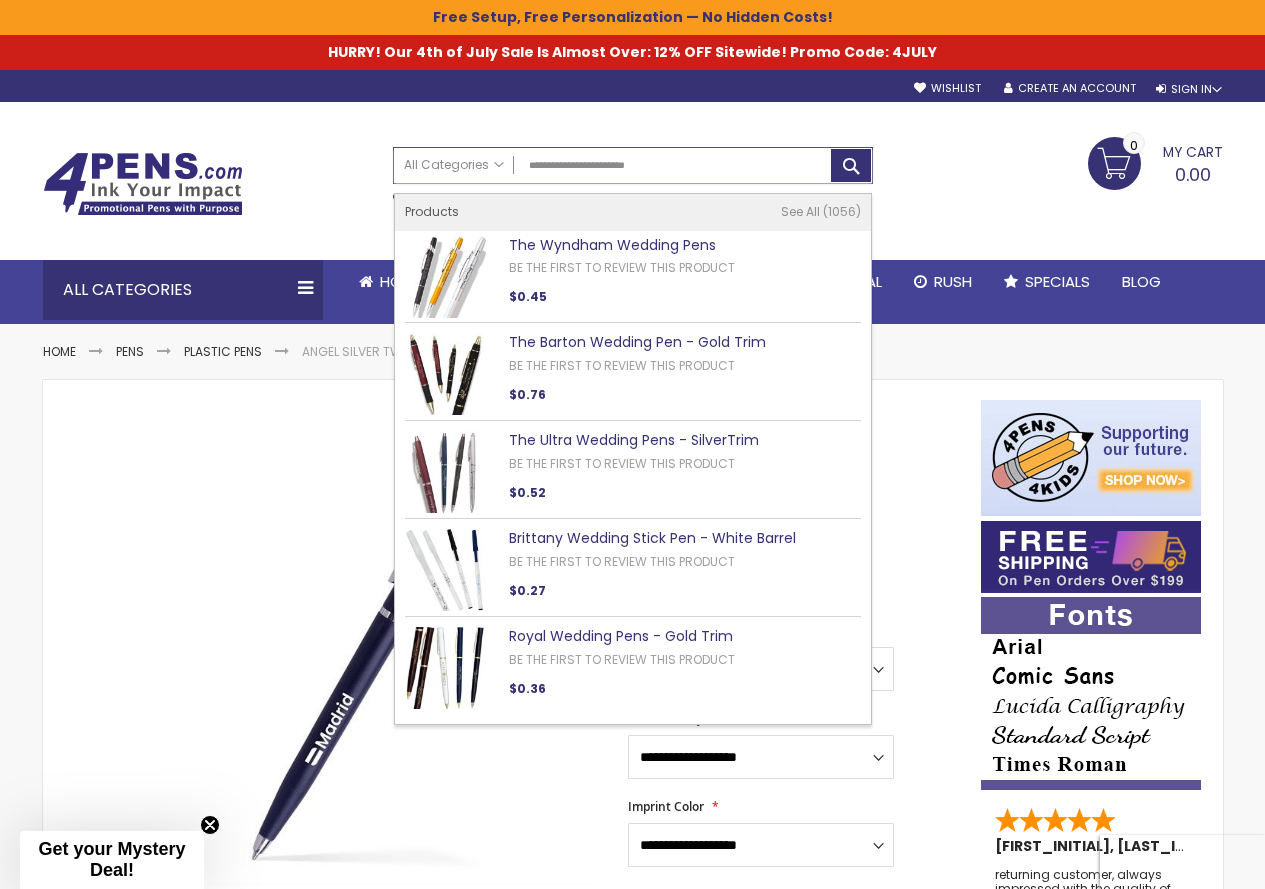type on "**********" 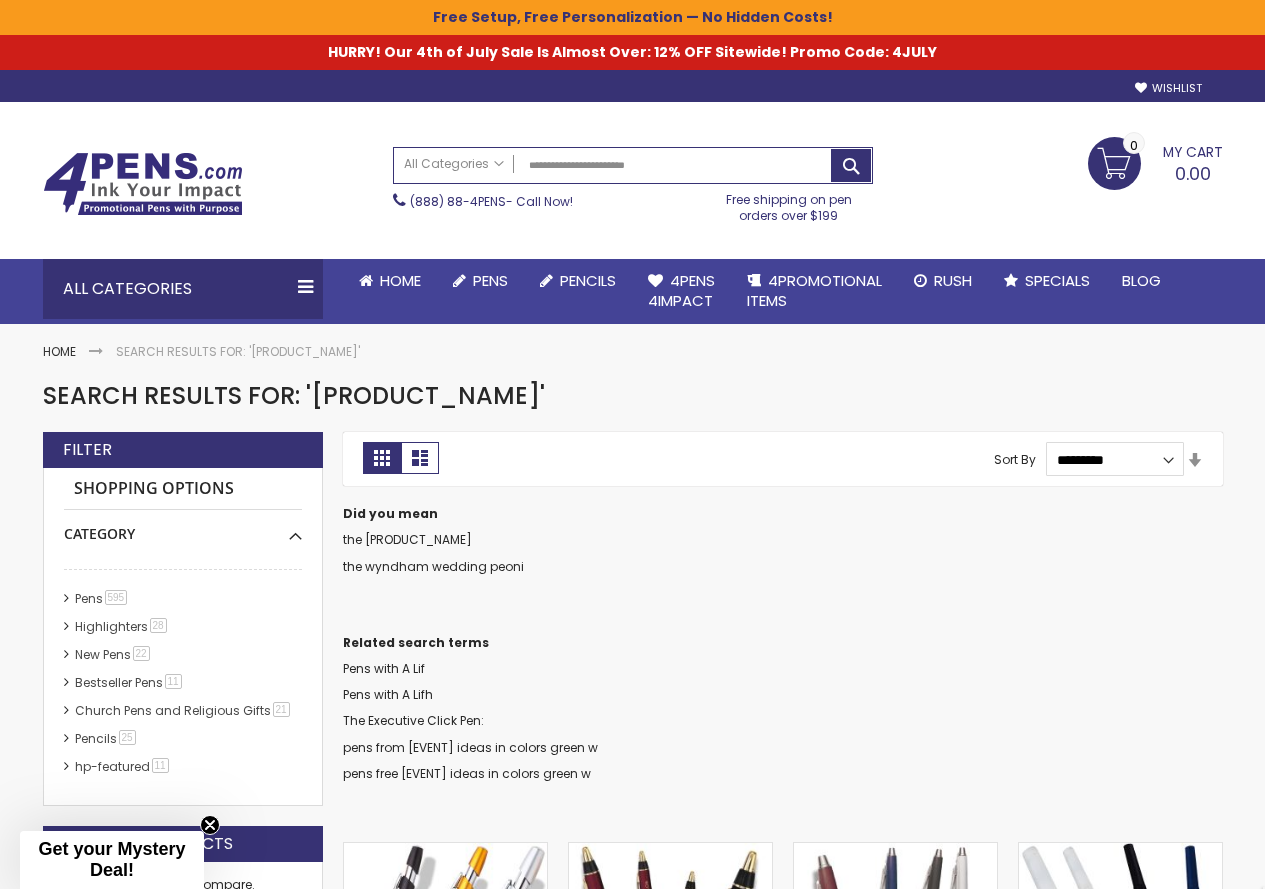 scroll, scrollTop: 0, scrollLeft: 0, axis: both 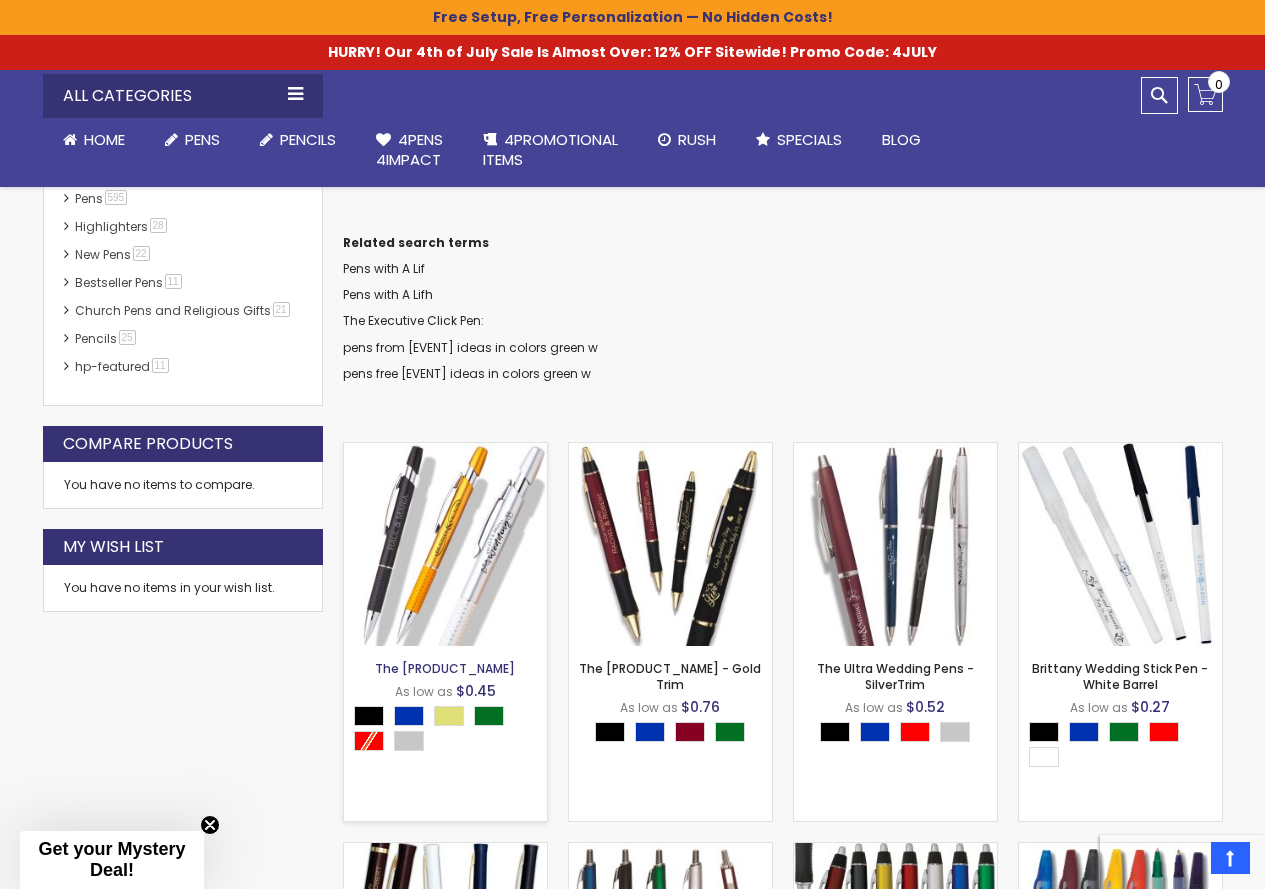click on "The Wyndham Wedding Pens" at bounding box center (445, 668) 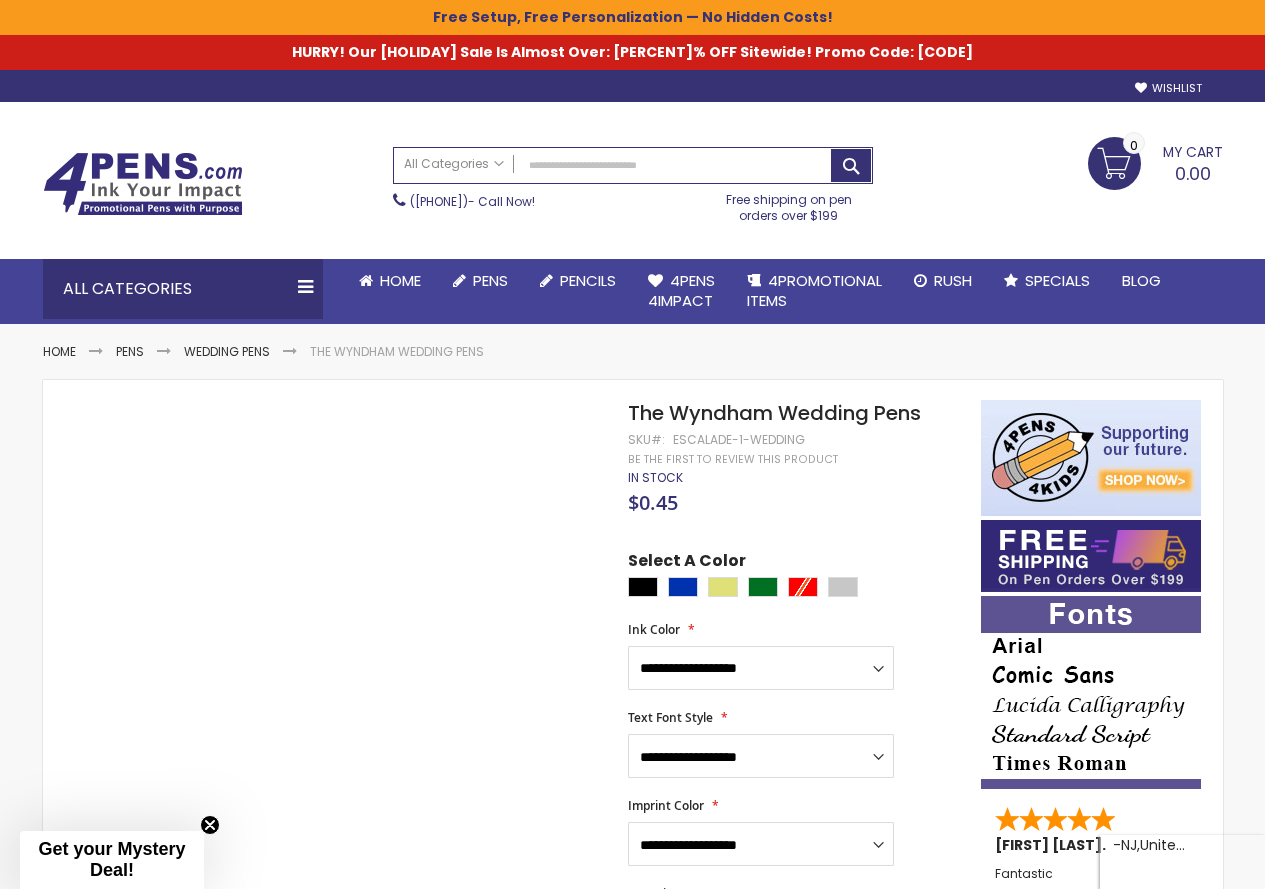 scroll, scrollTop: 0, scrollLeft: 0, axis: both 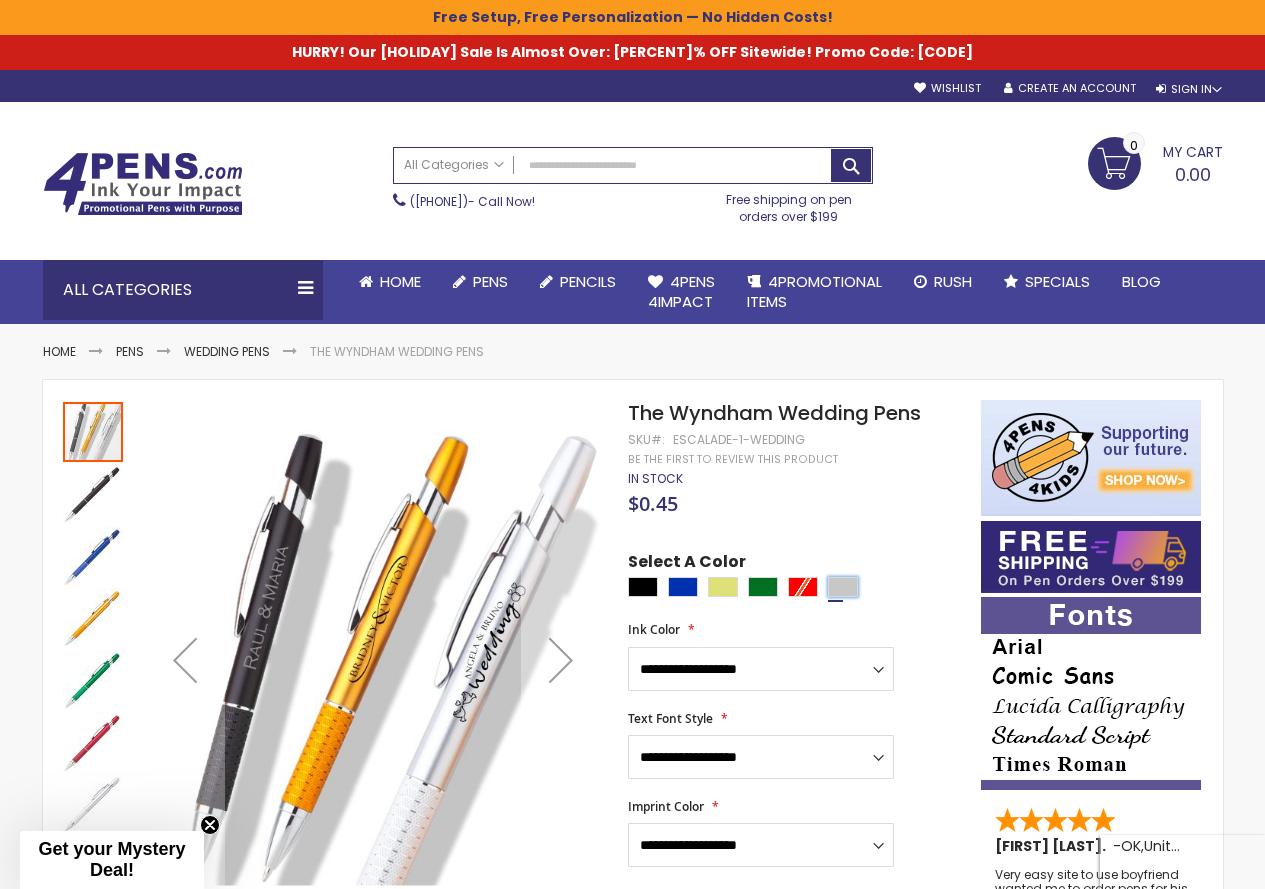 click at bounding box center (843, 587) 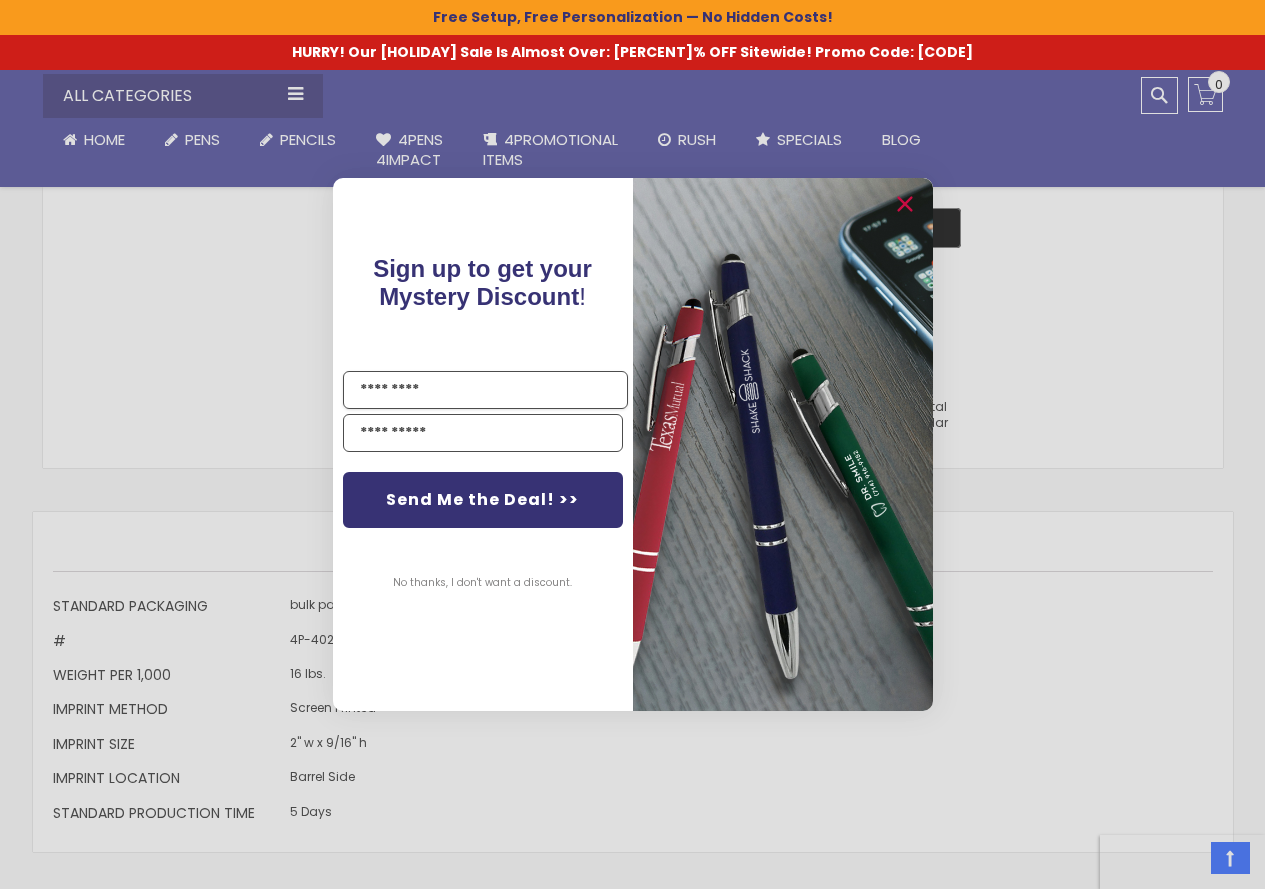 scroll, scrollTop: 1700, scrollLeft: 0, axis: vertical 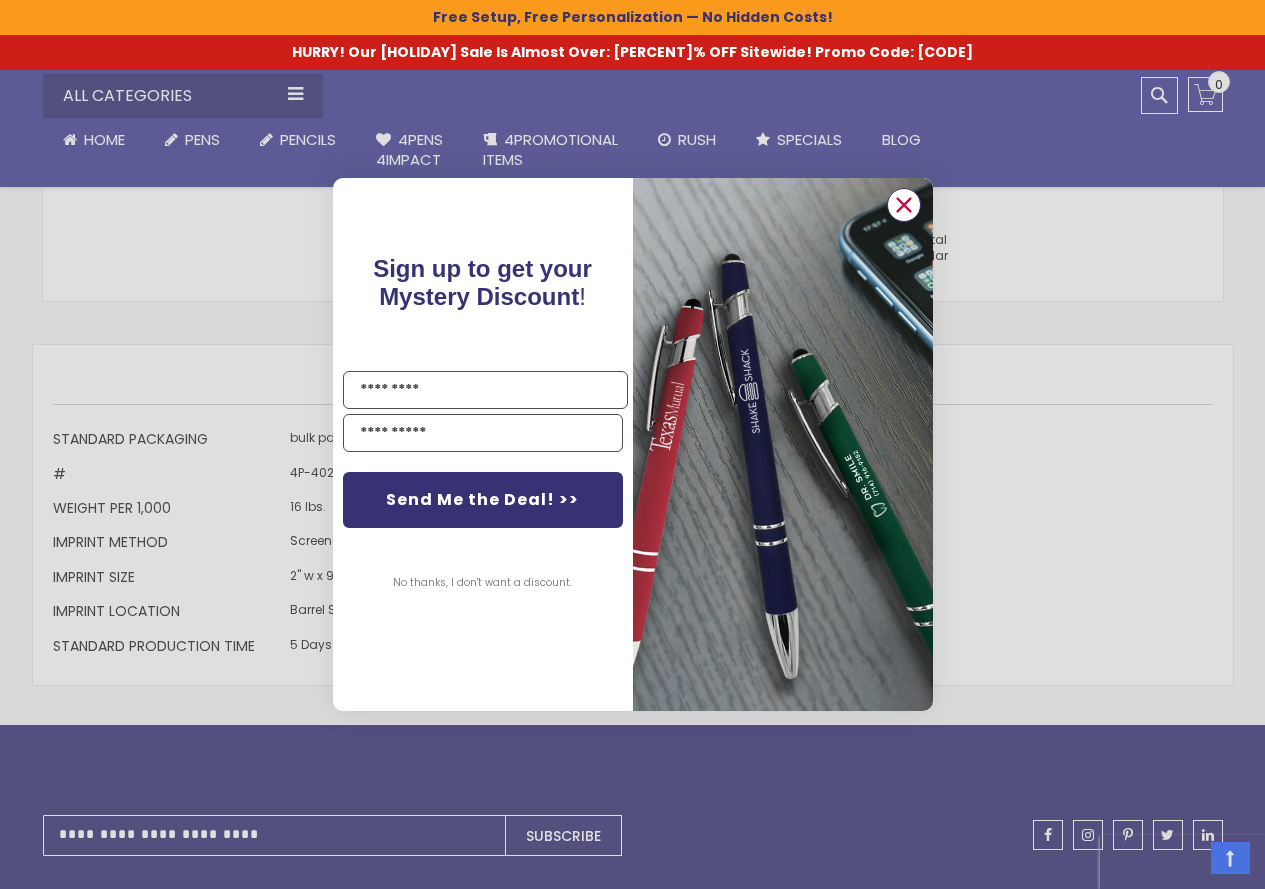 click at bounding box center [903, 205] 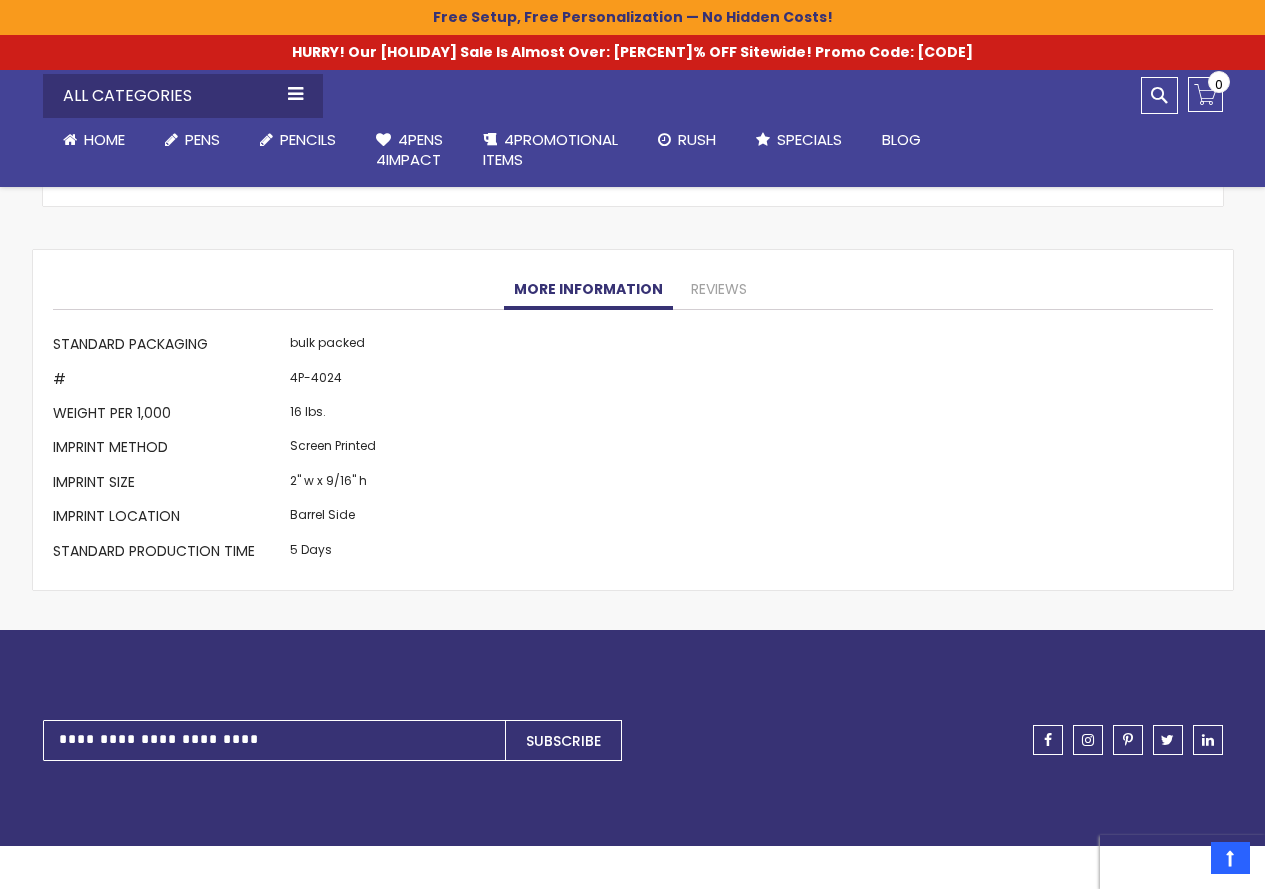 scroll, scrollTop: 1800, scrollLeft: 0, axis: vertical 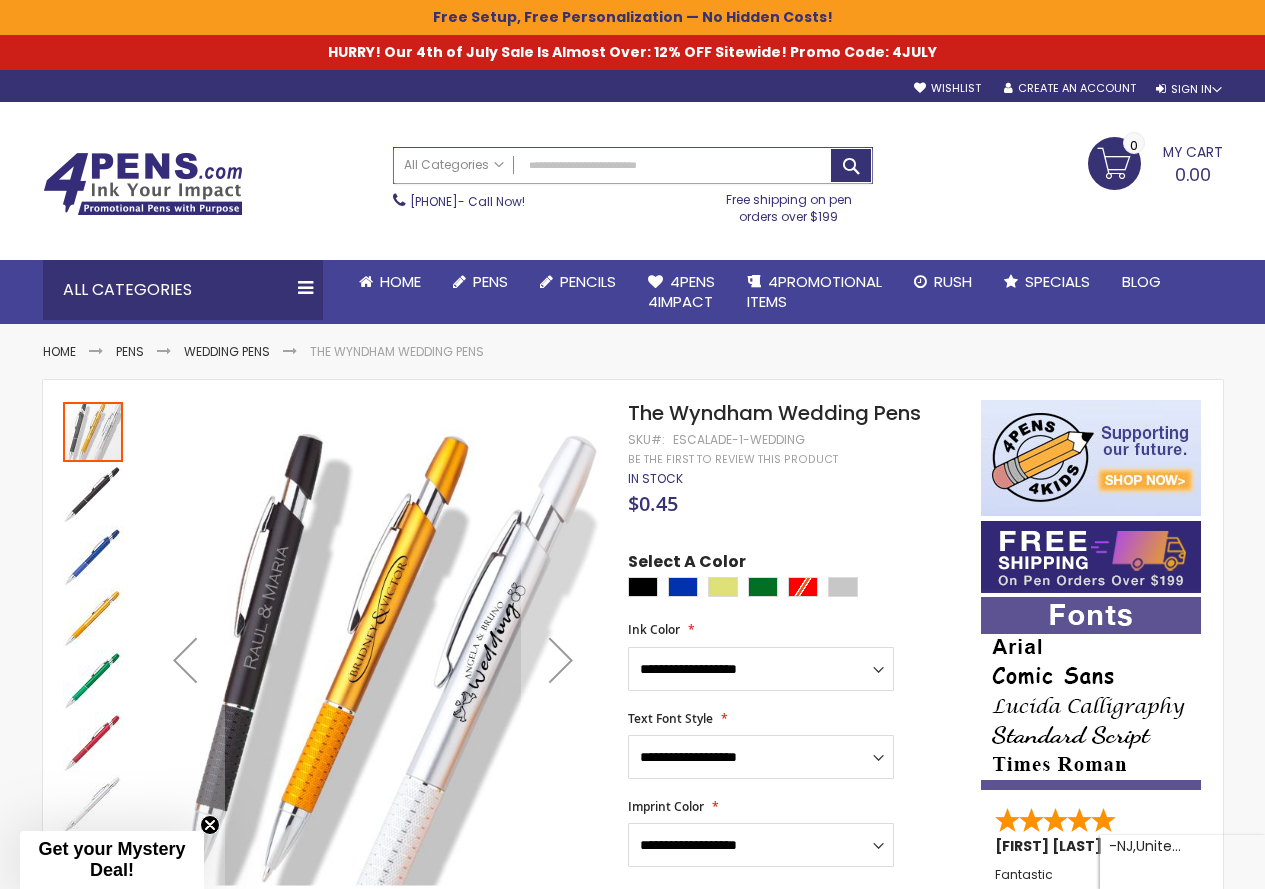 click on "Search" at bounding box center (633, 165) 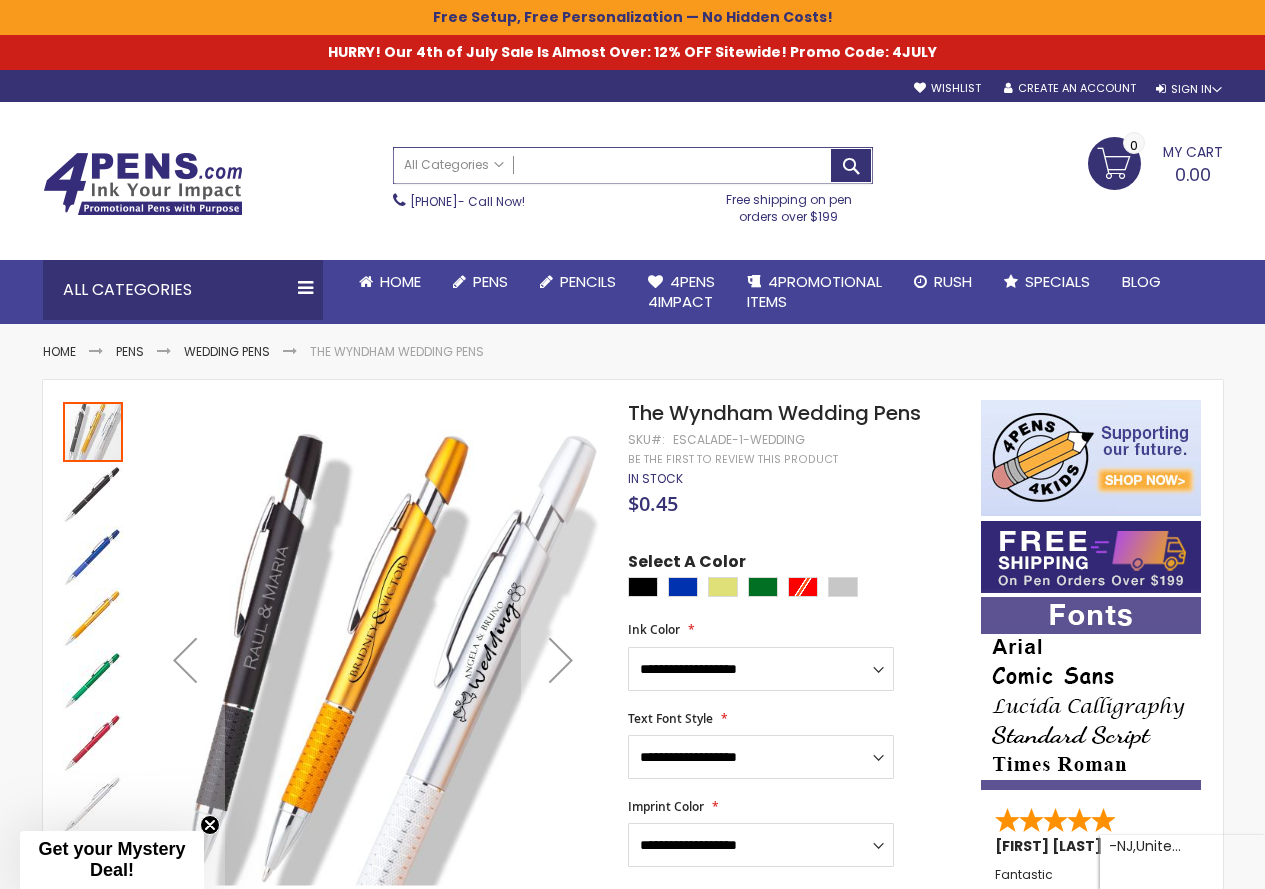 paste on "**********" 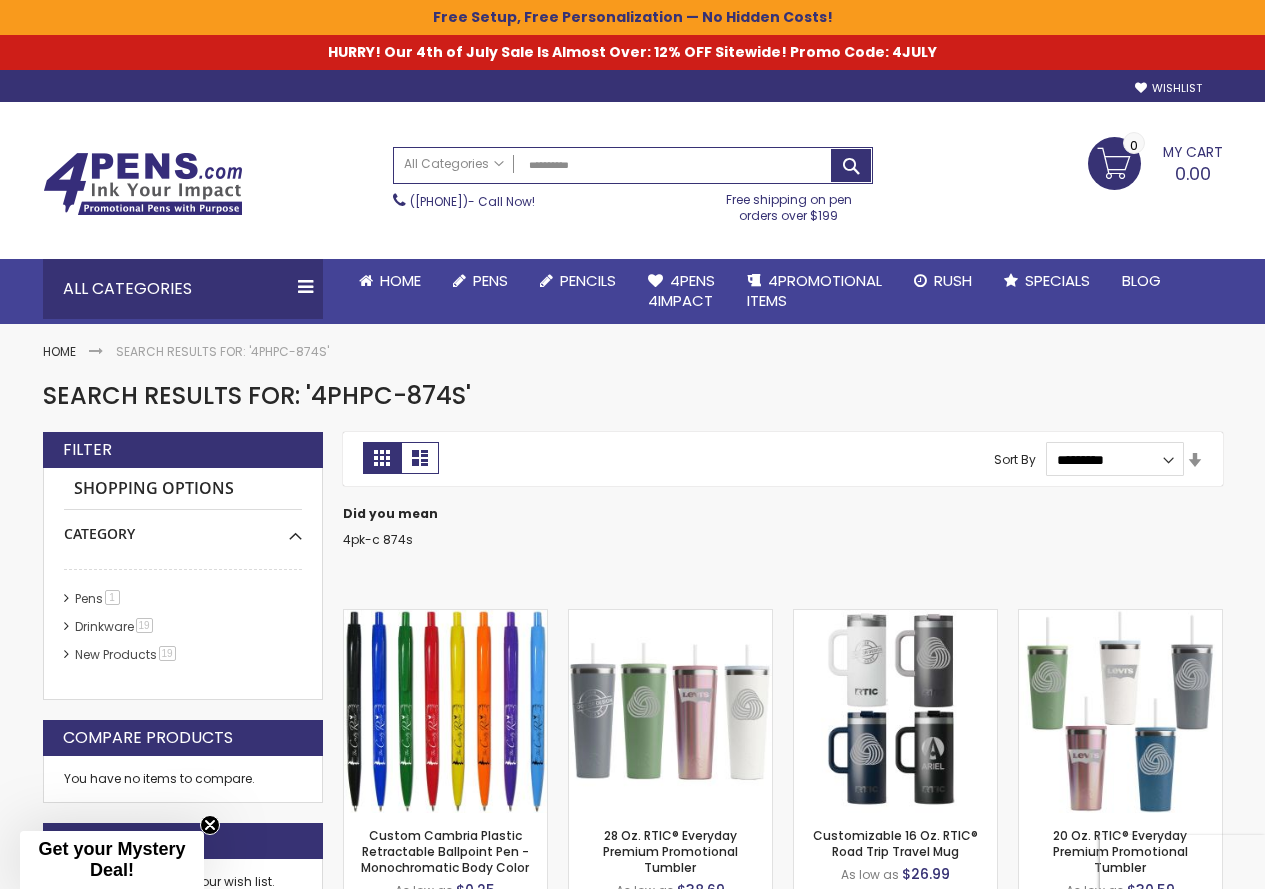 scroll, scrollTop: 0, scrollLeft: 0, axis: both 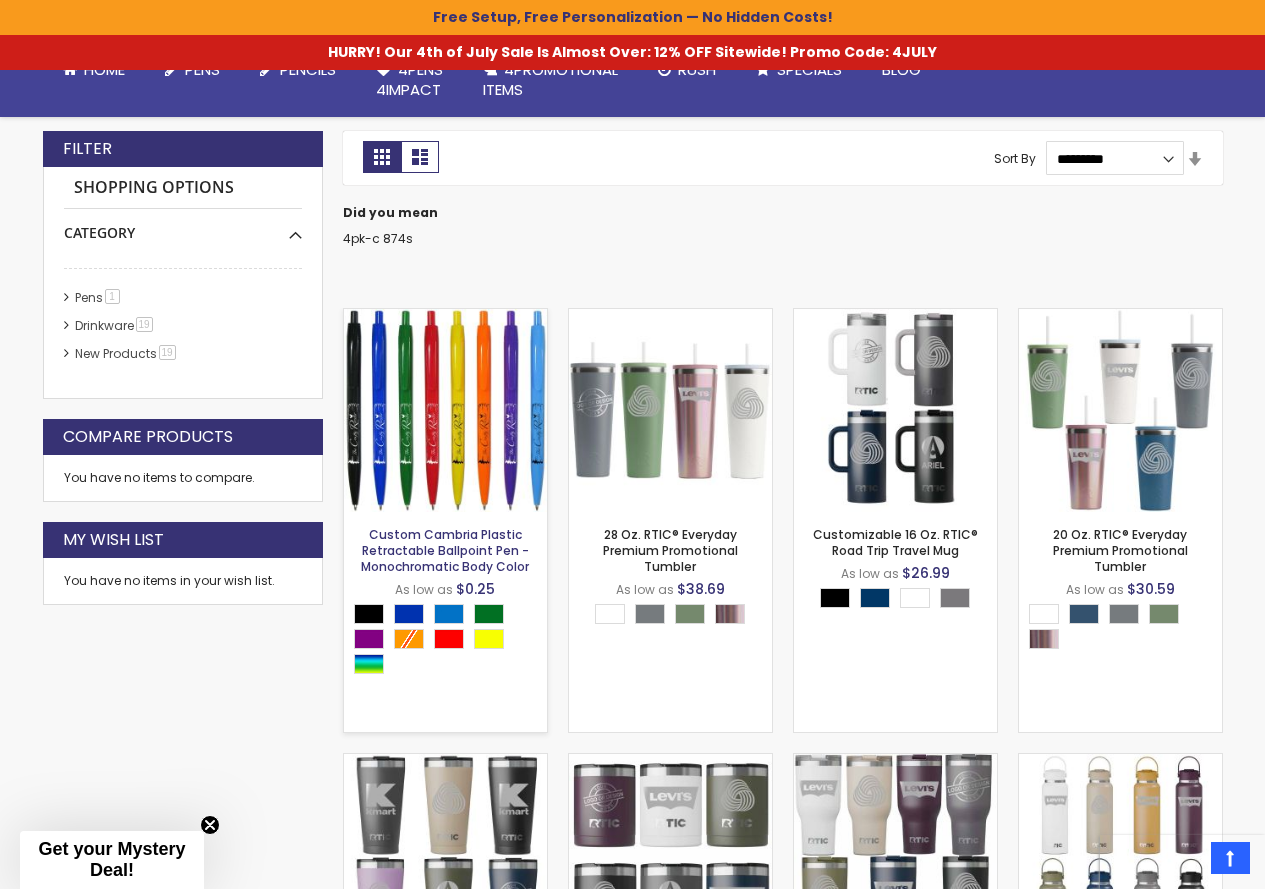click on "Custom Cambria Plastic Retractable Ballpoint Pen - Monochromatic Body Color" at bounding box center (445, 550) 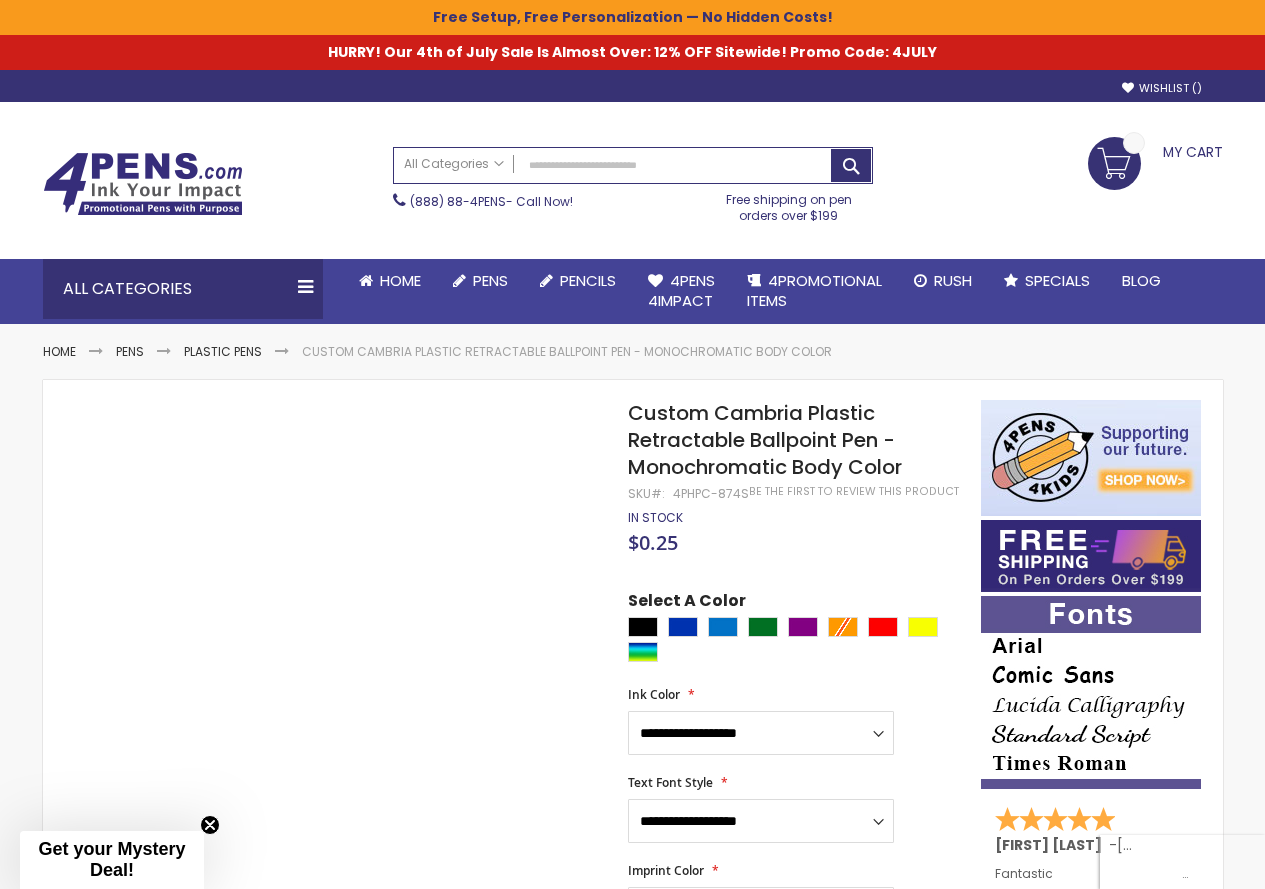 scroll, scrollTop: 0, scrollLeft: 0, axis: both 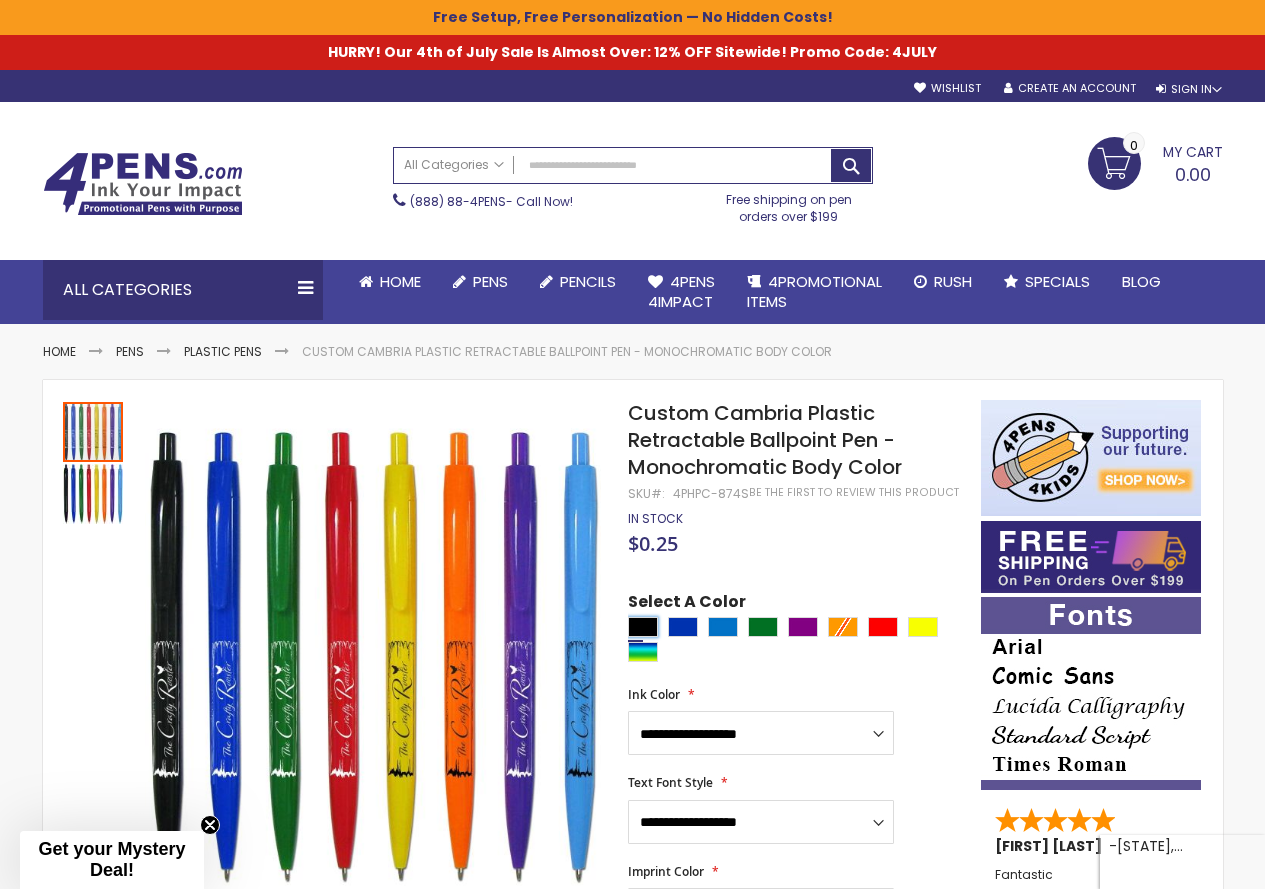 click at bounding box center [643, 627] 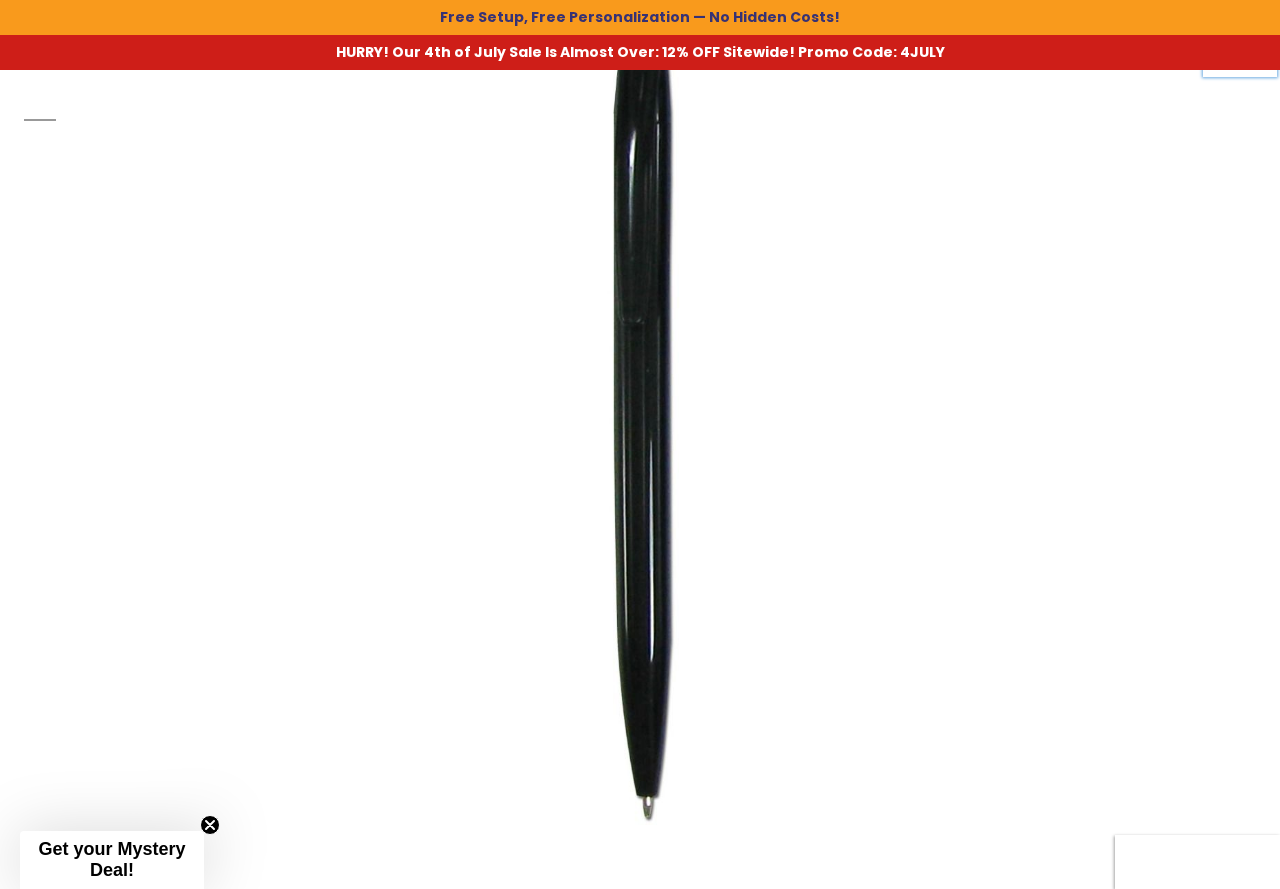 drag, startPoint x: 553, startPoint y: 471, endPoint x: 665, endPoint y: 446, distance: 114.75626 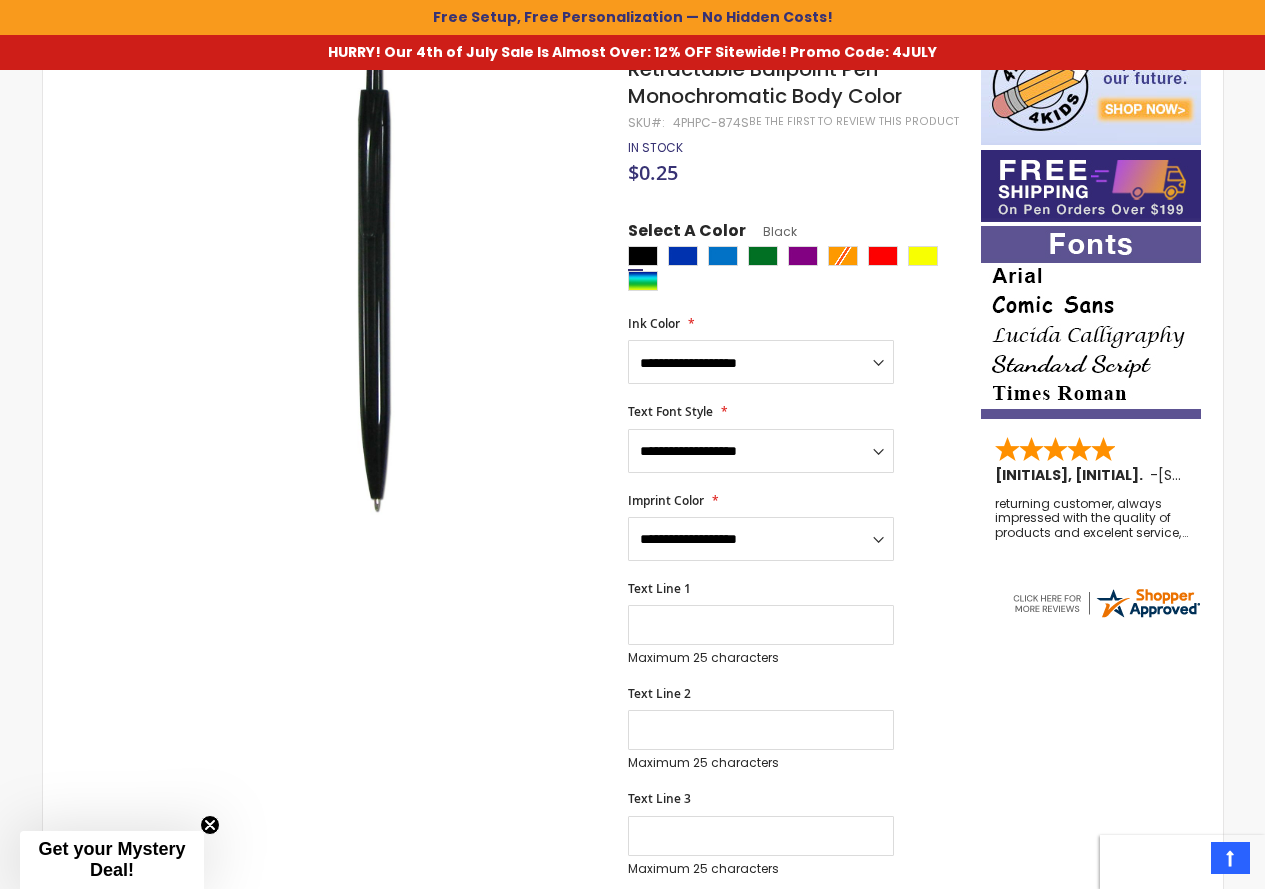 scroll, scrollTop: 300, scrollLeft: 0, axis: vertical 